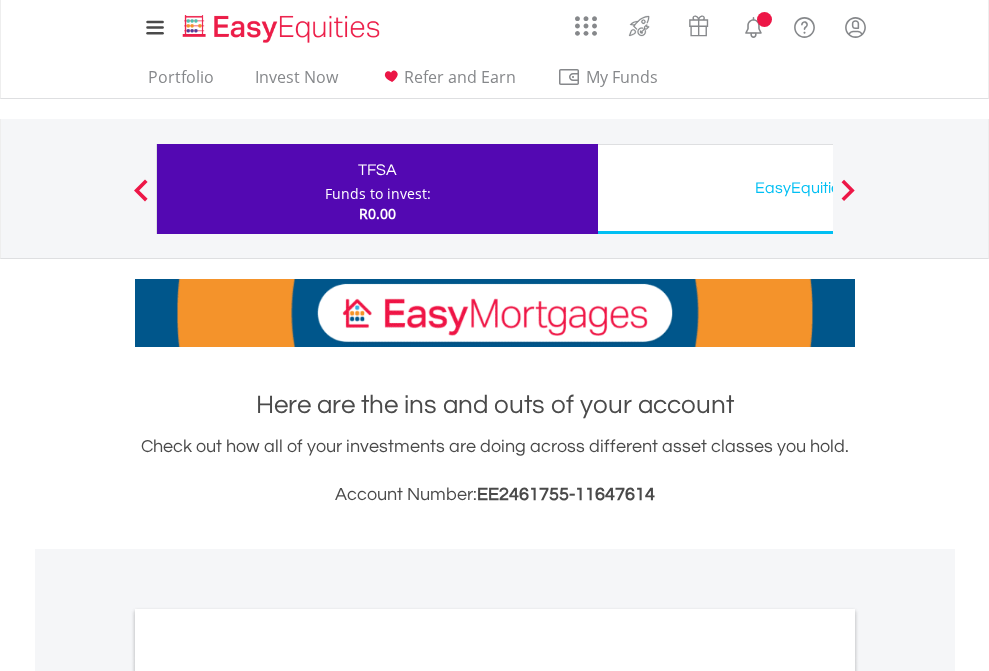 scroll, scrollTop: 0, scrollLeft: 0, axis: both 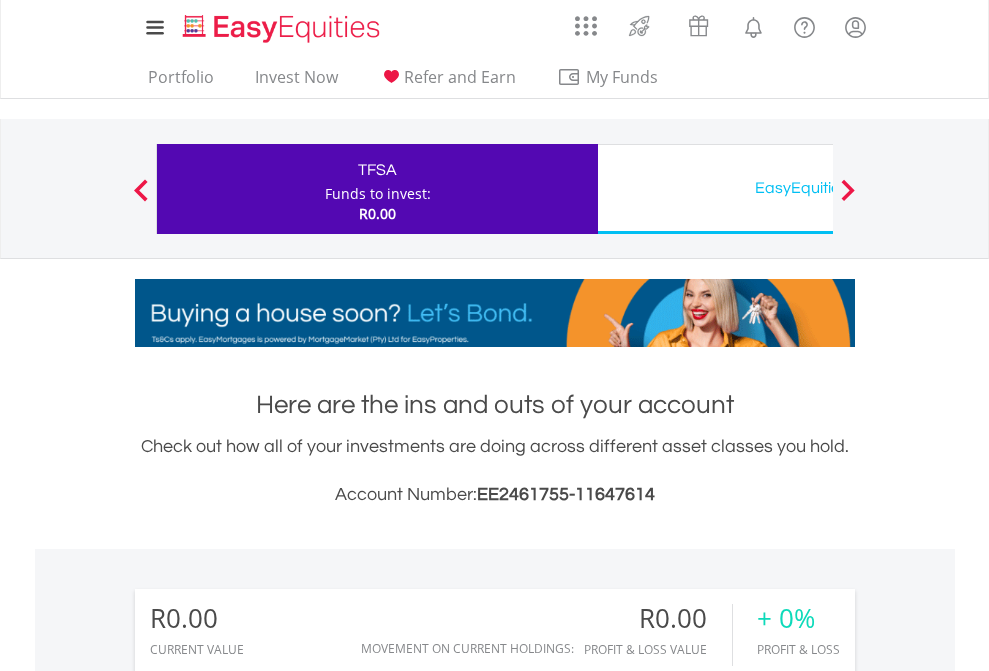 click on "Funds to invest:" at bounding box center [378, 194] 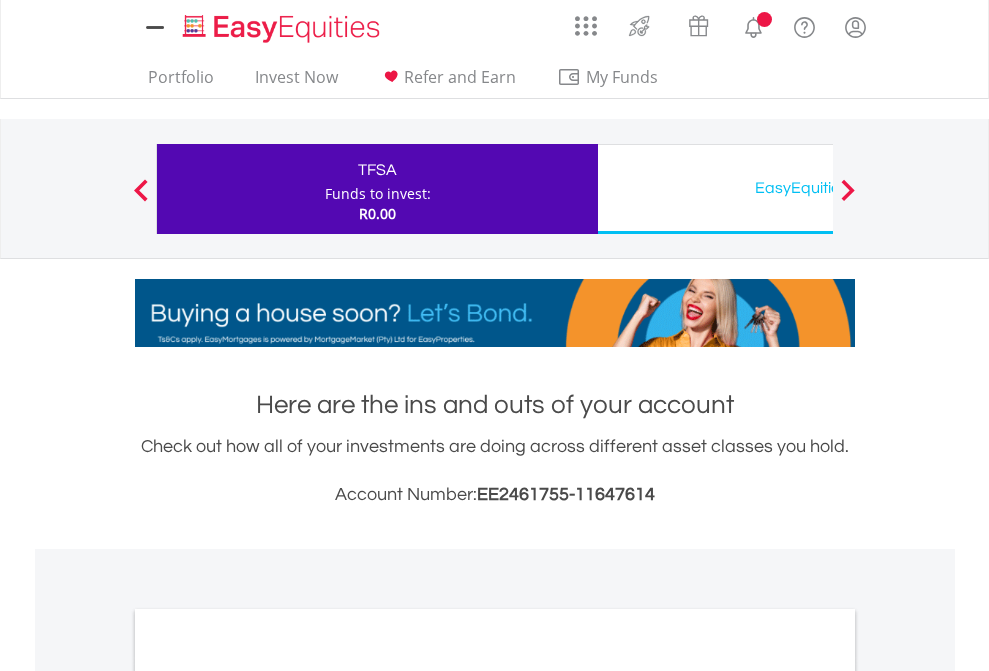 scroll, scrollTop: 0, scrollLeft: 0, axis: both 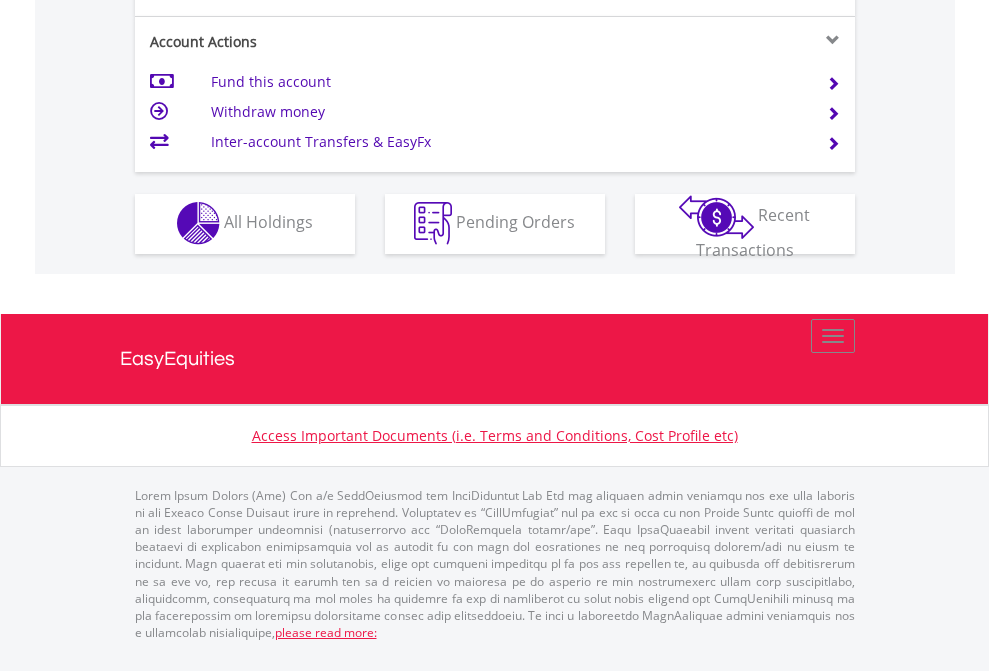 click on "Investment types" at bounding box center [706, -353] 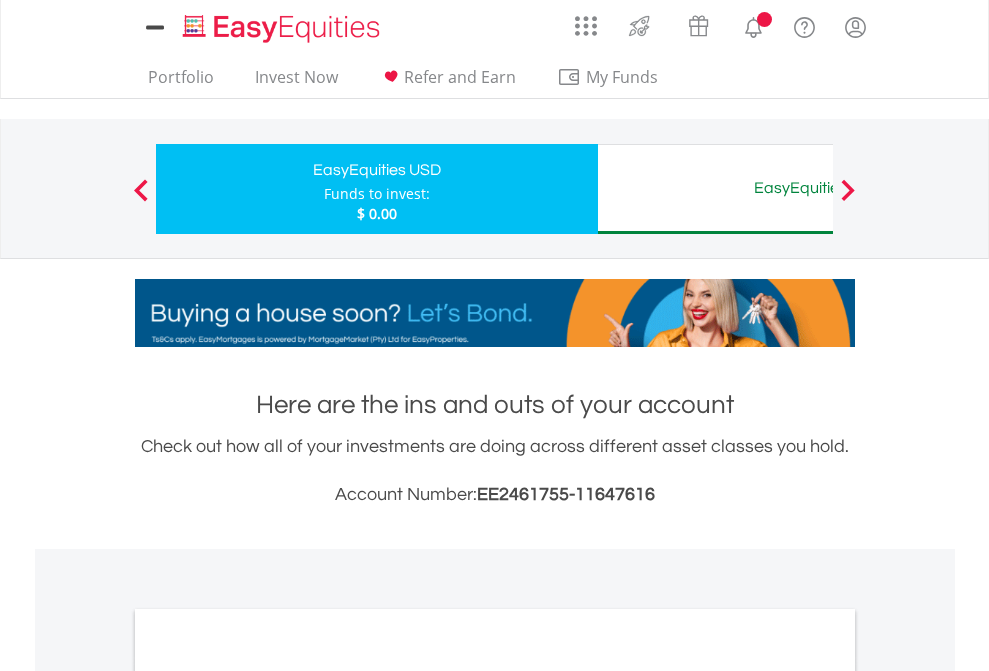 scroll, scrollTop: 0, scrollLeft: 0, axis: both 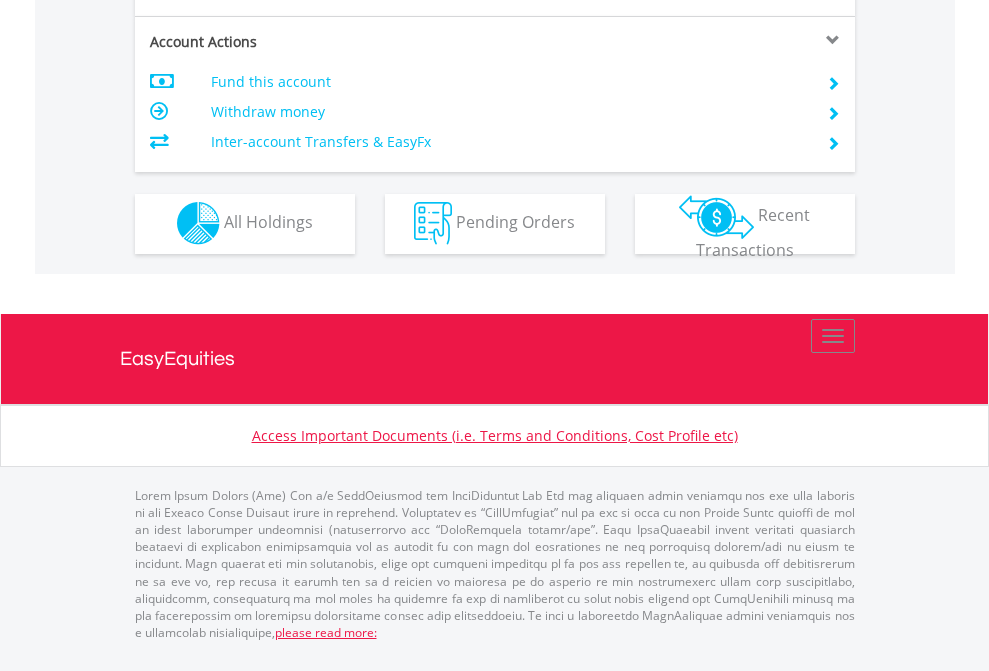 click on "Investment types" at bounding box center [706, -353] 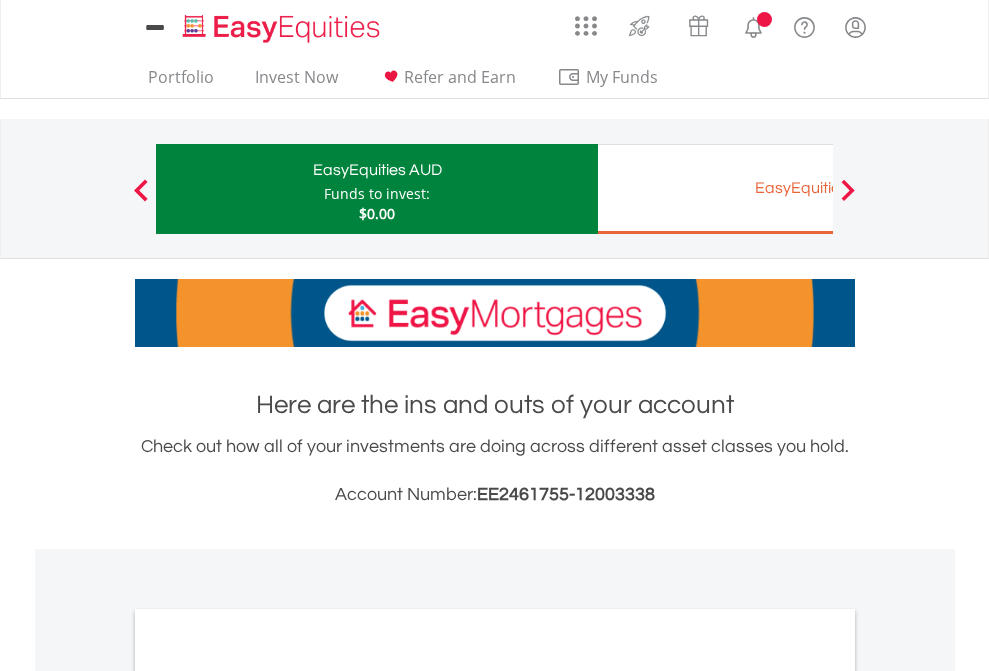 scroll, scrollTop: 0, scrollLeft: 0, axis: both 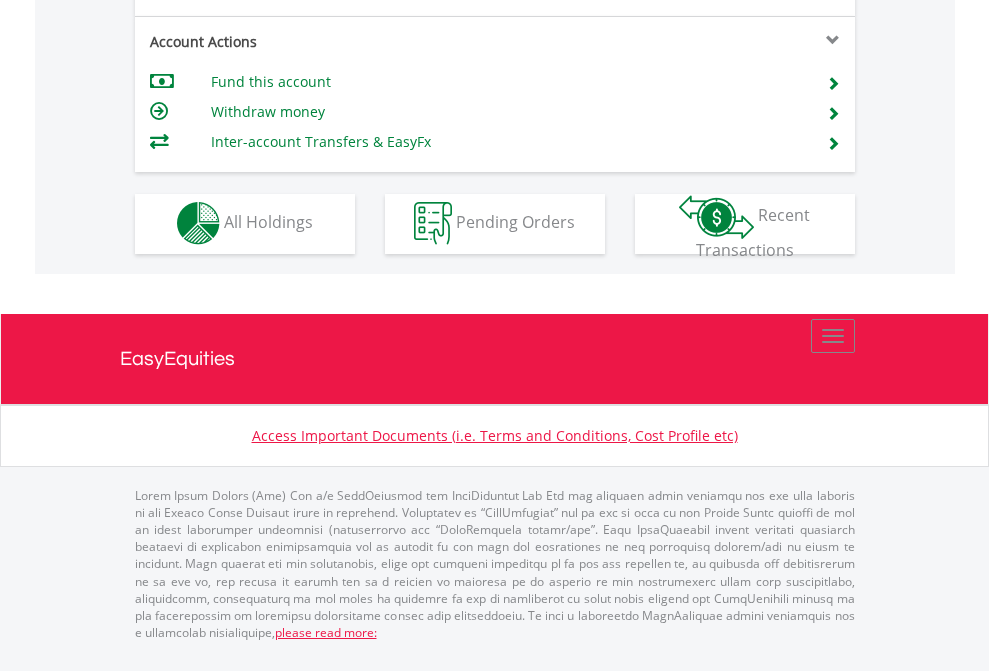 click on "Investment types" at bounding box center (706, -353) 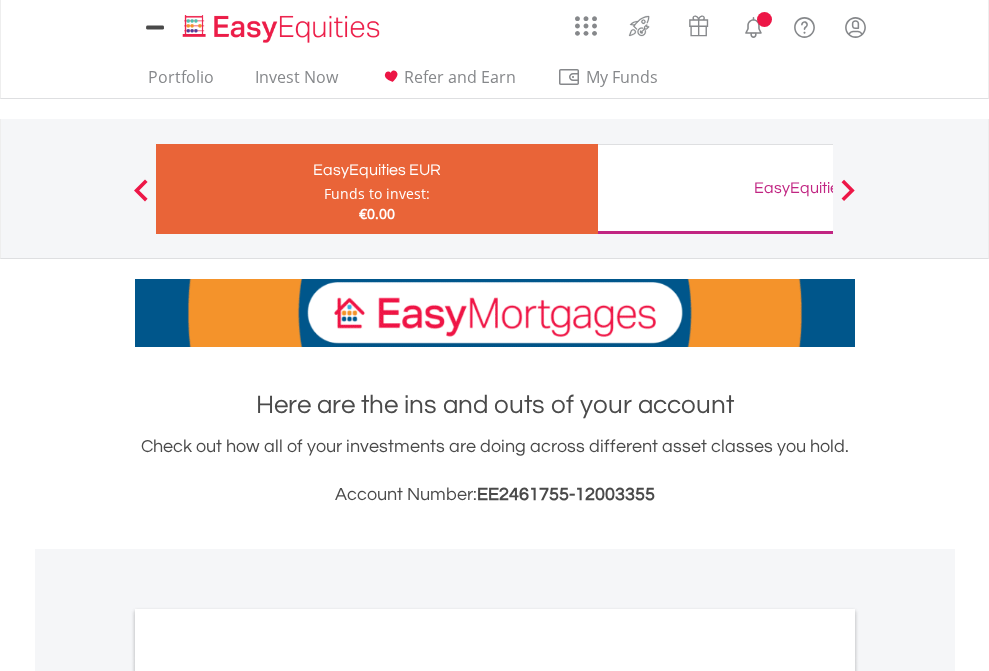 scroll, scrollTop: 0, scrollLeft: 0, axis: both 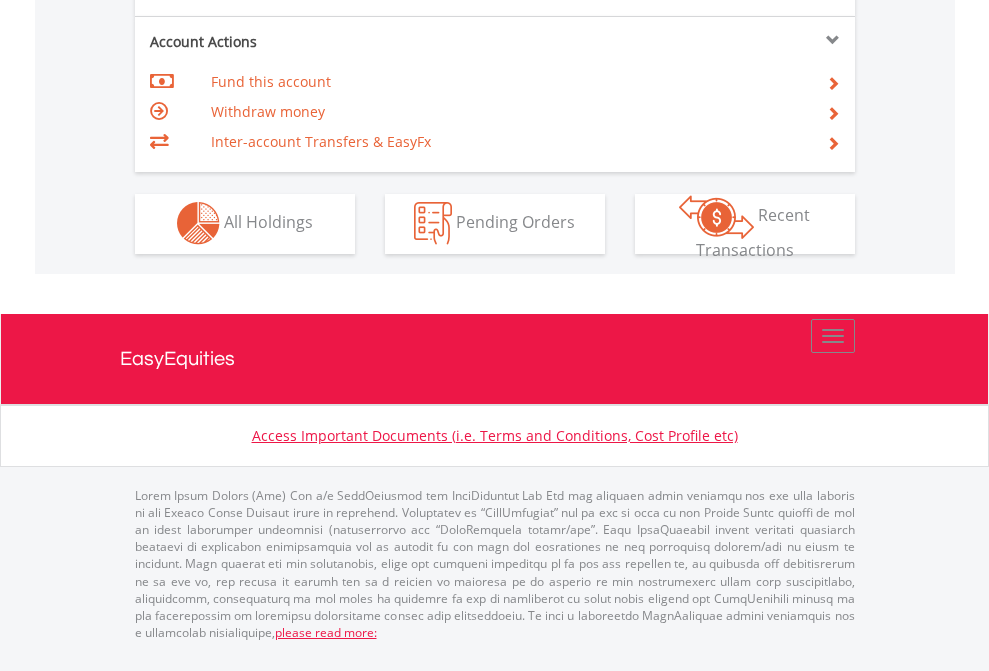 click on "Investment types" at bounding box center [706, -353] 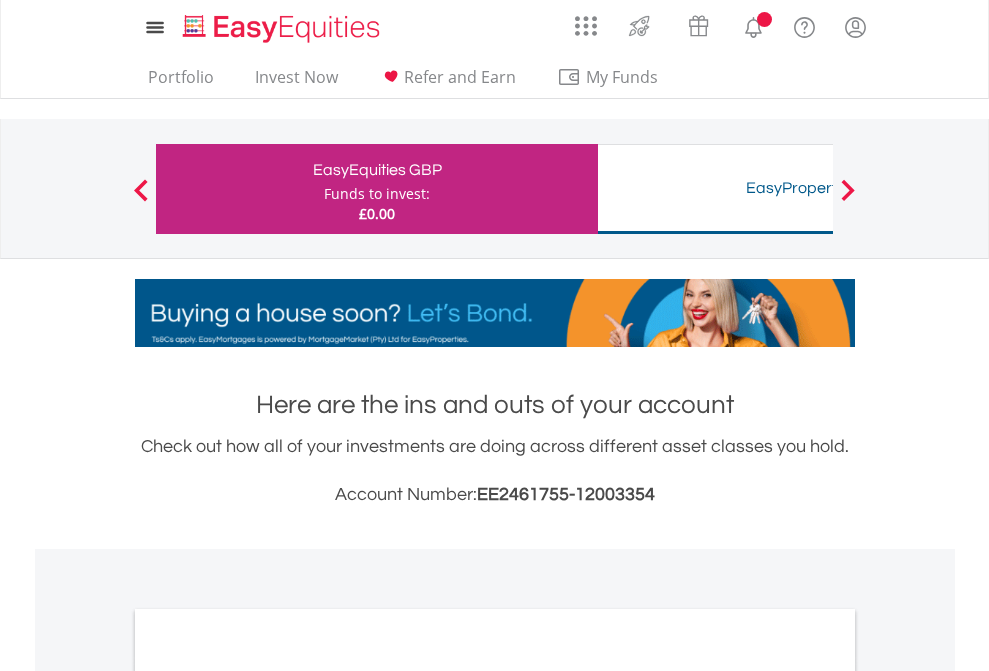 scroll, scrollTop: 0, scrollLeft: 0, axis: both 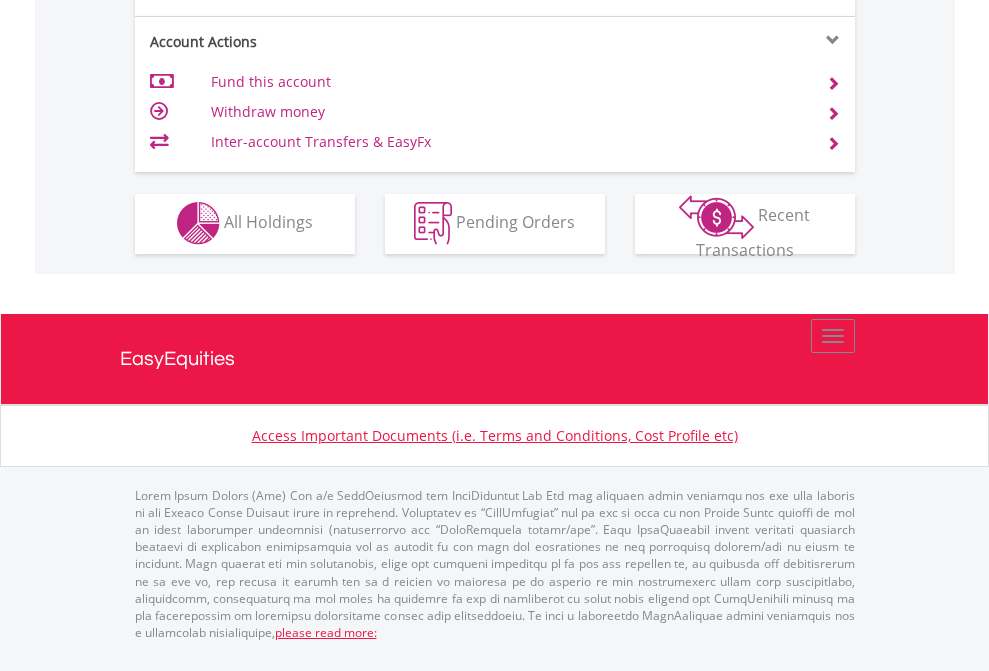 click on "Investment types" at bounding box center [706, -353] 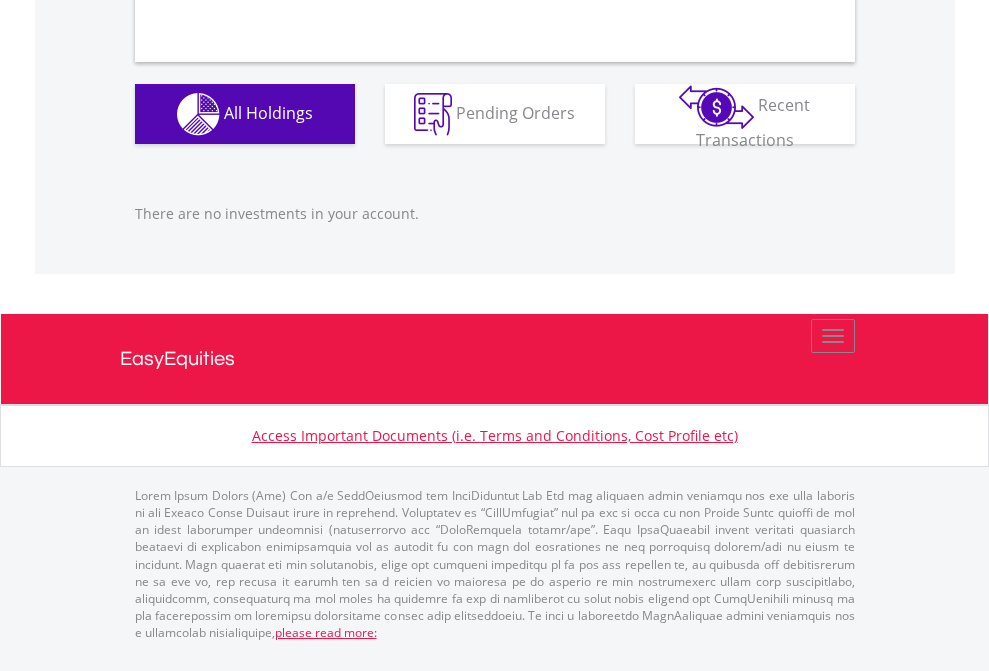 scroll, scrollTop: 1980, scrollLeft: 0, axis: vertical 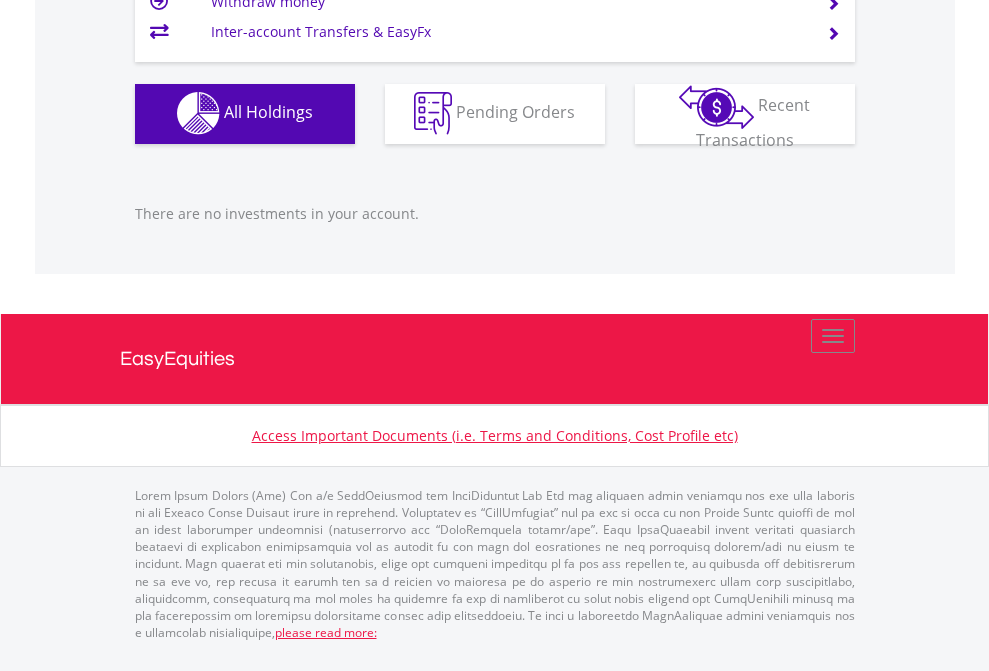 click on "EasyEquities USD" at bounding box center (818, -1142) 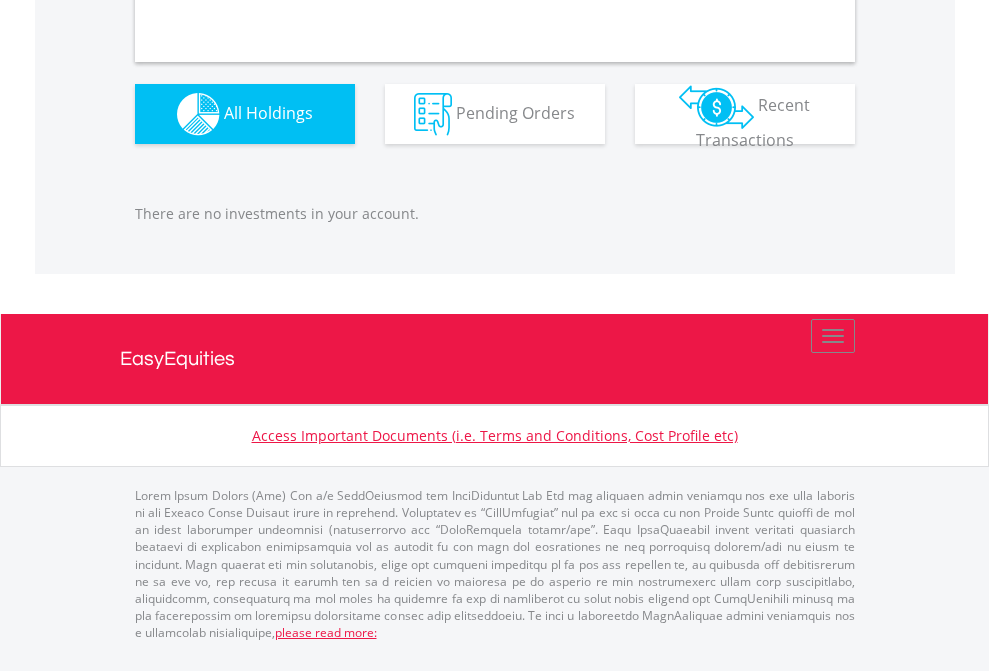 scroll, scrollTop: 1980, scrollLeft: 0, axis: vertical 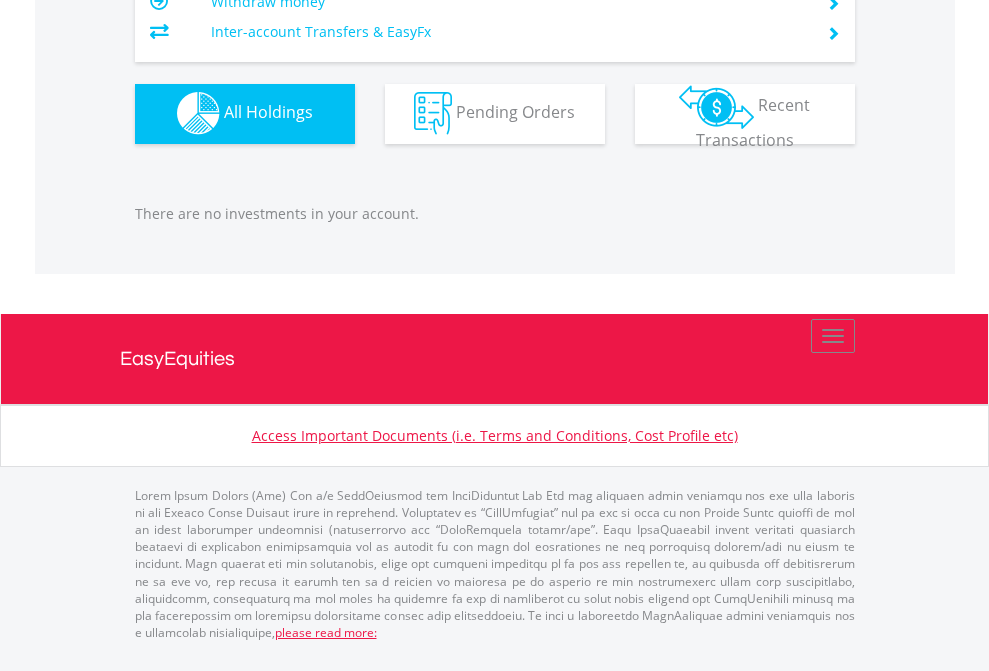 click on "EasyEquities AUD" at bounding box center [818, -1142] 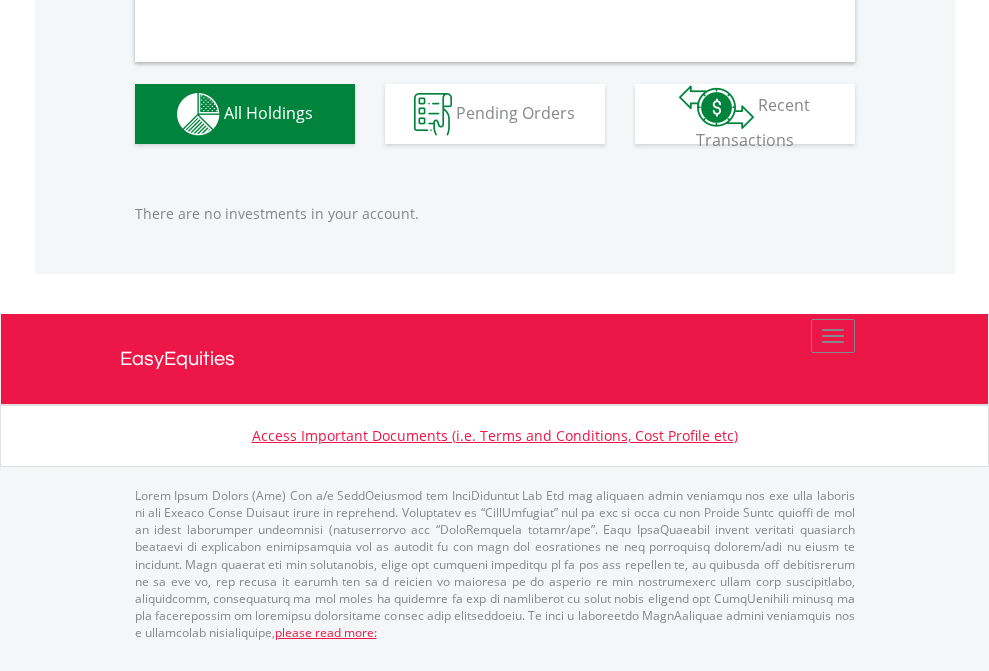 scroll, scrollTop: 1980, scrollLeft: 0, axis: vertical 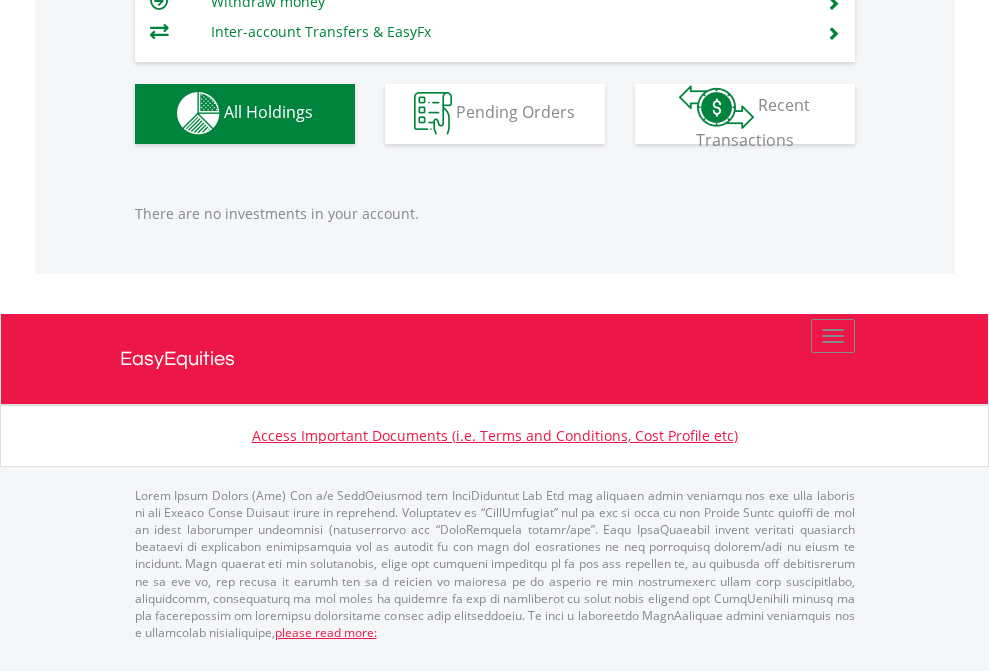 click on "EasyEquities EUR" at bounding box center [818, -1142] 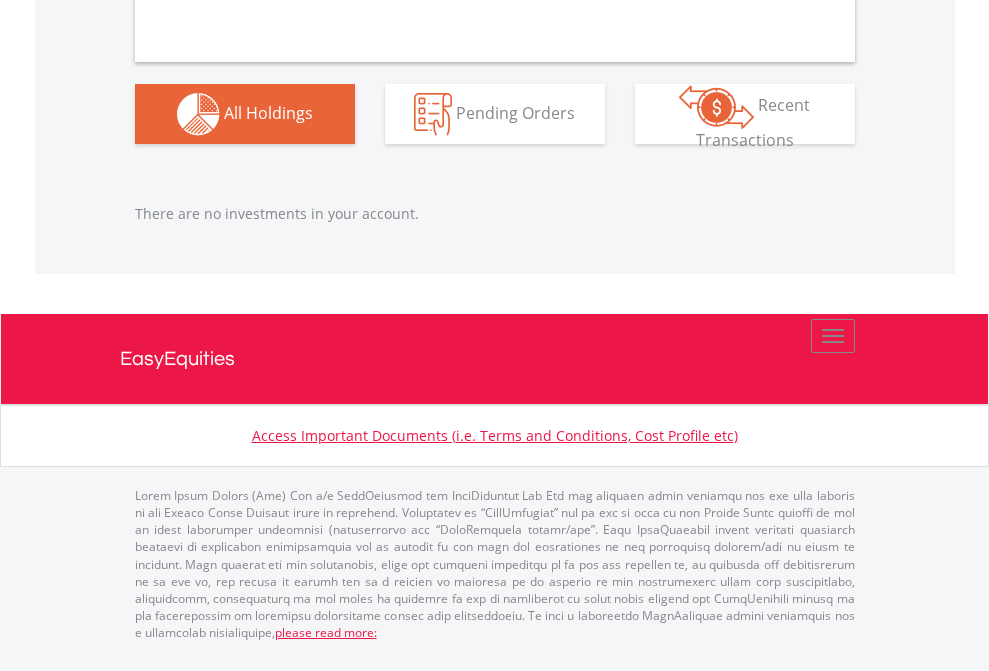 scroll, scrollTop: 1980, scrollLeft: 0, axis: vertical 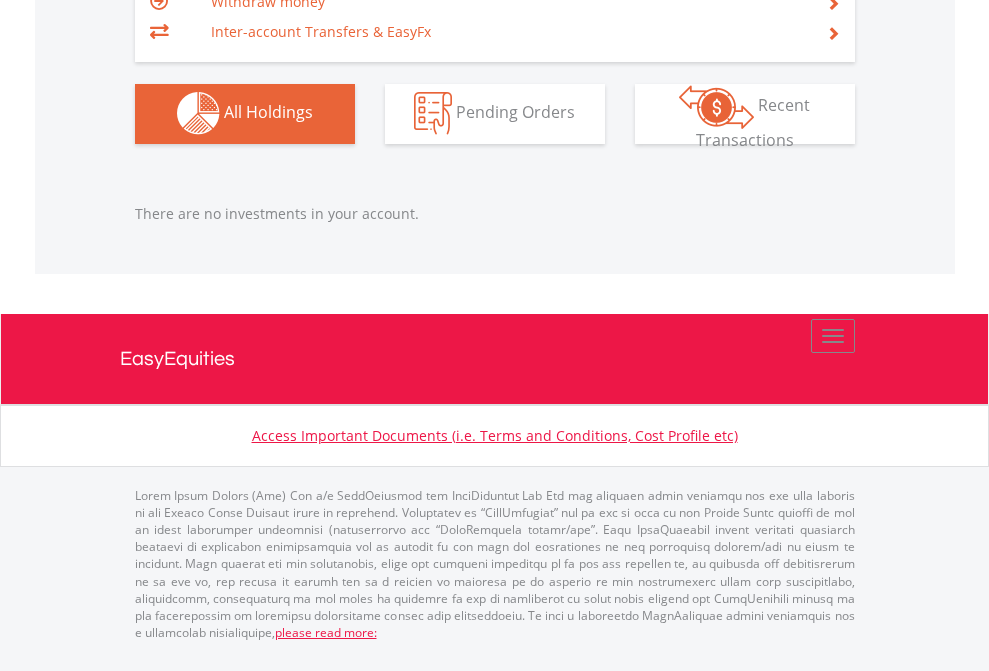 click on "EasyEquities GBP" at bounding box center [818, -1142] 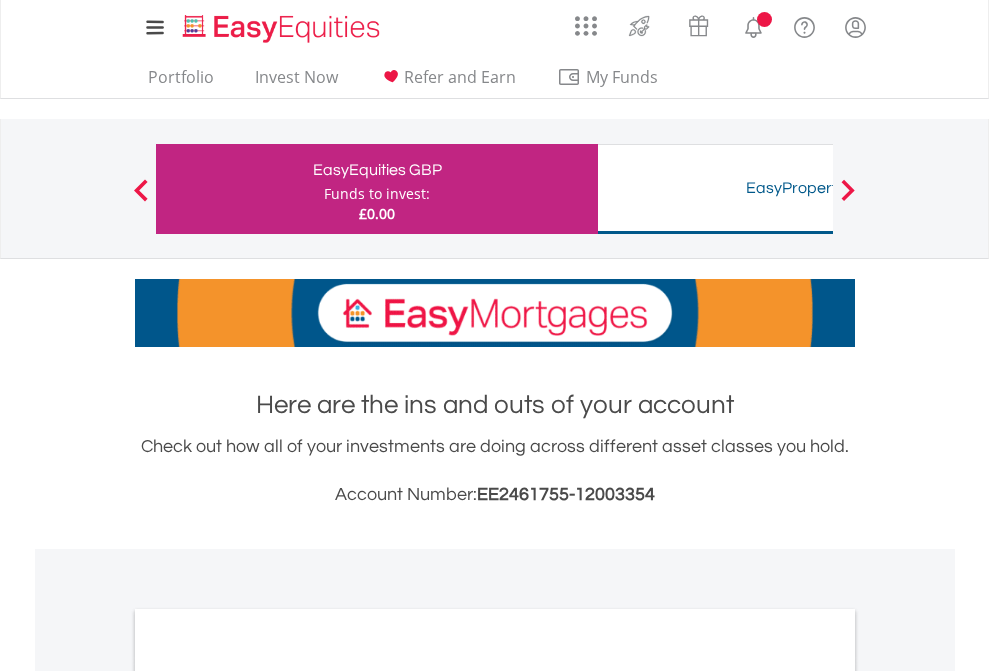 scroll, scrollTop: 0, scrollLeft: 0, axis: both 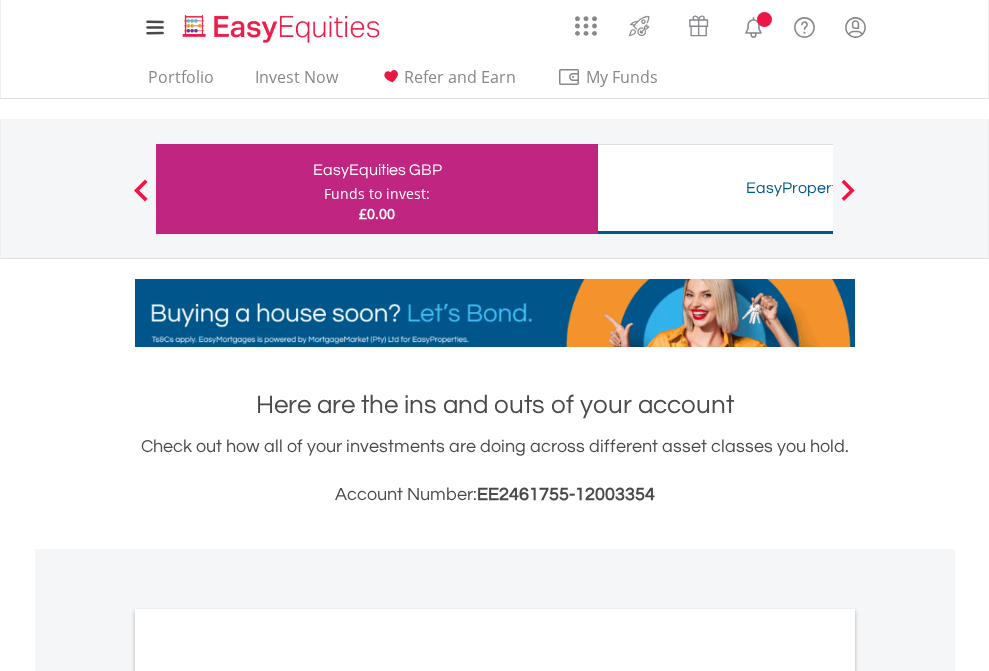 click on "All Holdings" at bounding box center [268, 1096] 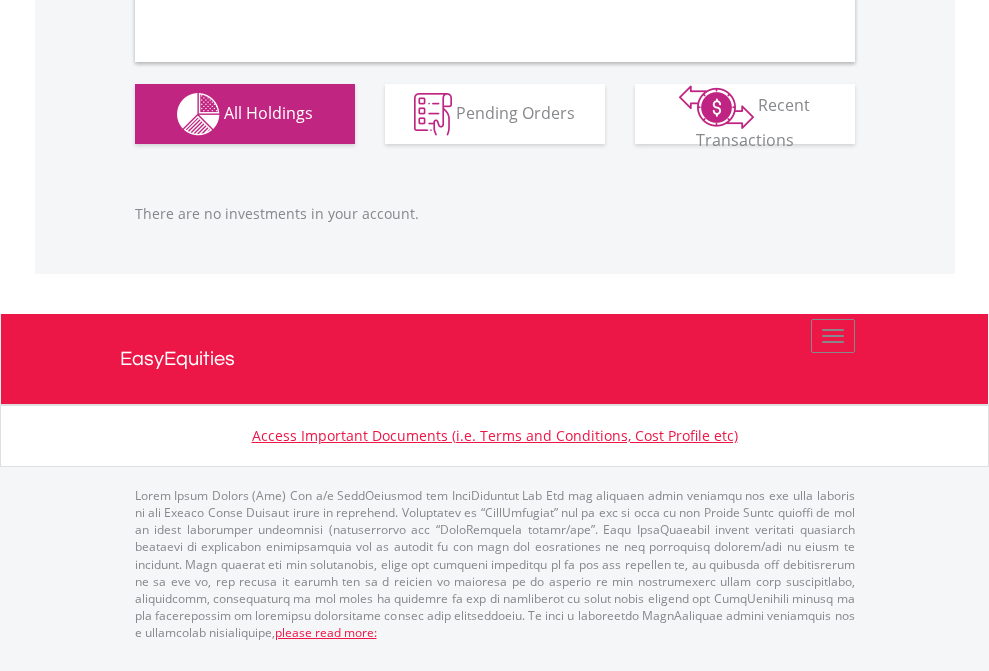 scroll, scrollTop: 1980, scrollLeft: 0, axis: vertical 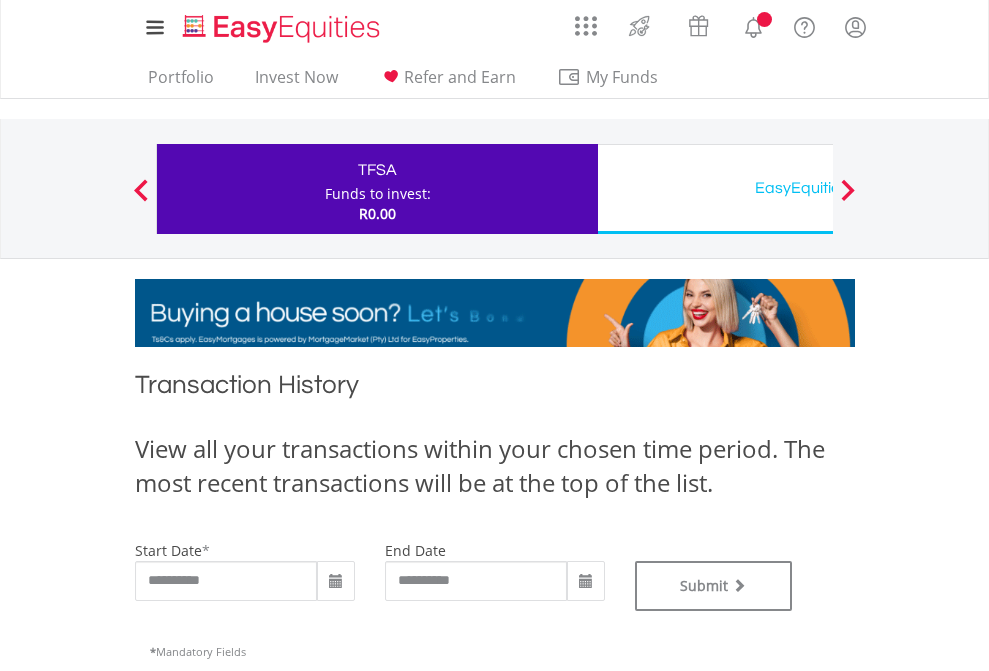 click on "EasyEquities USD" at bounding box center [818, 188] 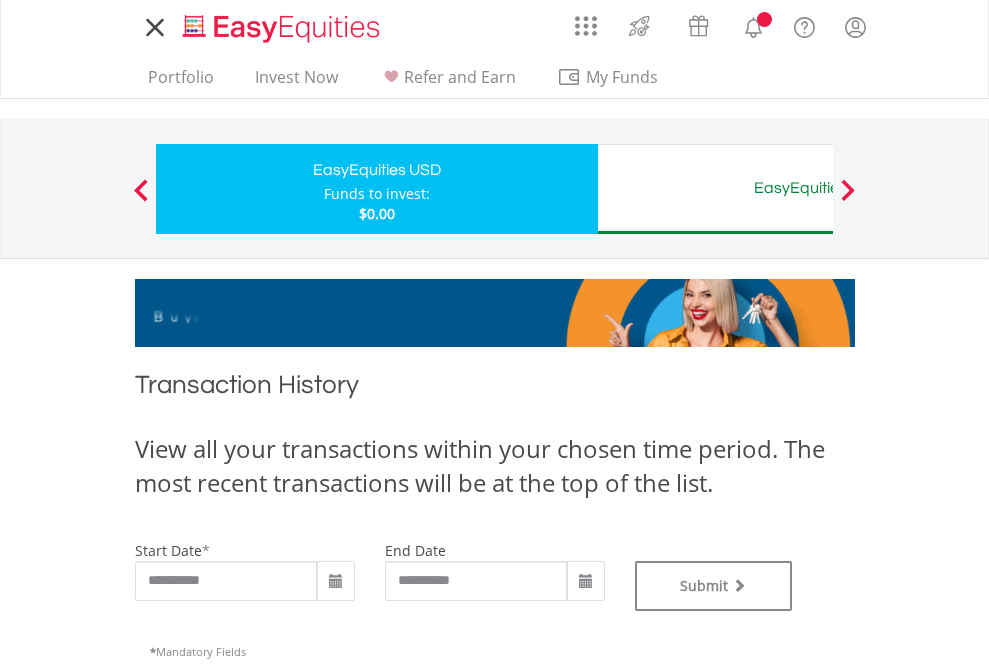 scroll, scrollTop: 0, scrollLeft: 0, axis: both 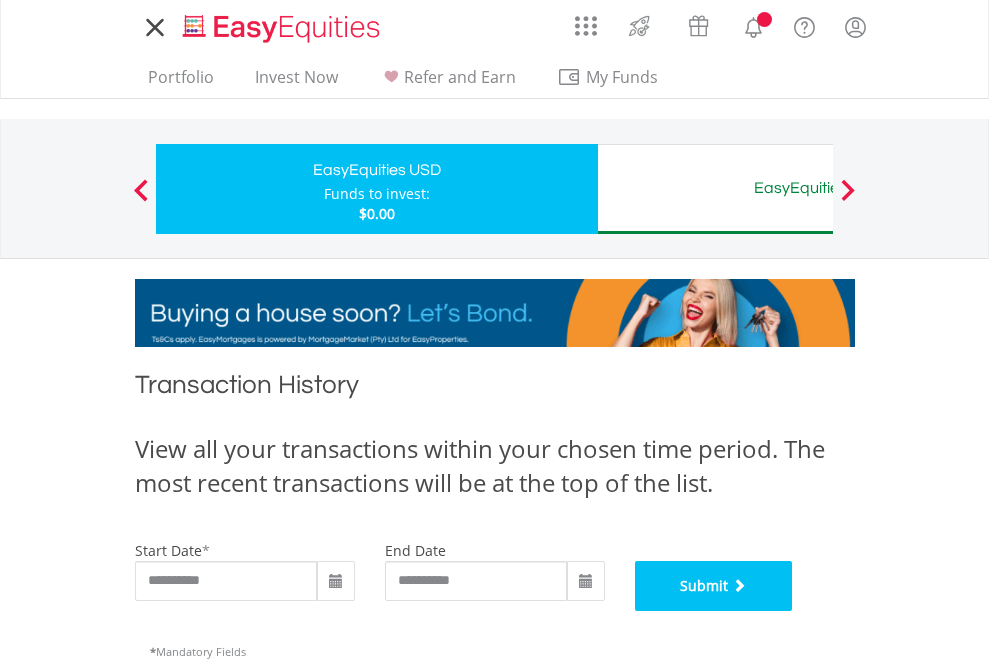 click on "Submit" at bounding box center (714, 586) 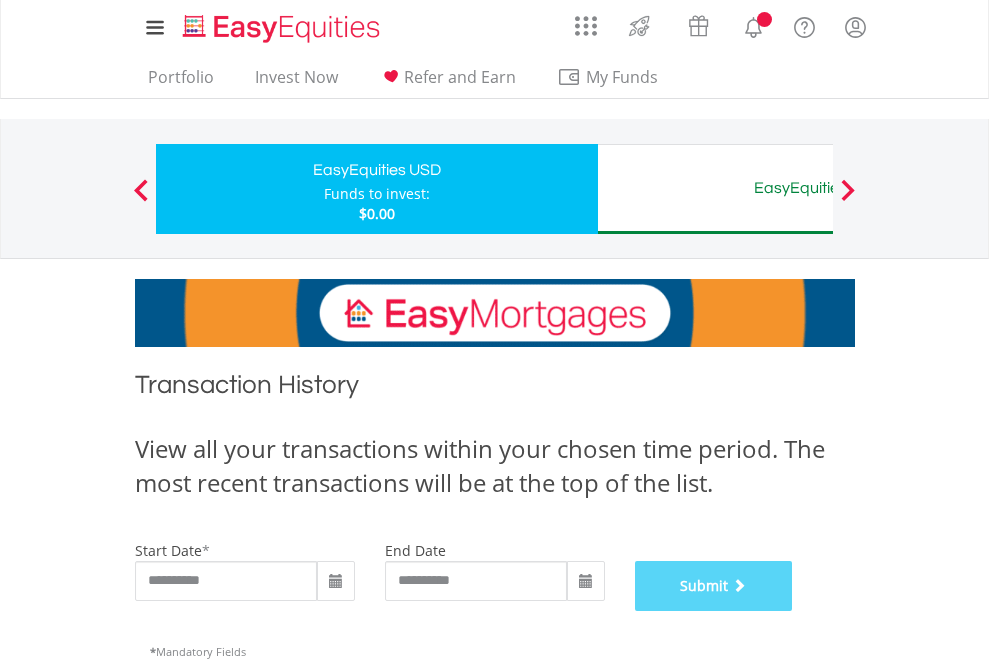 scroll, scrollTop: 811, scrollLeft: 0, axis: vertical 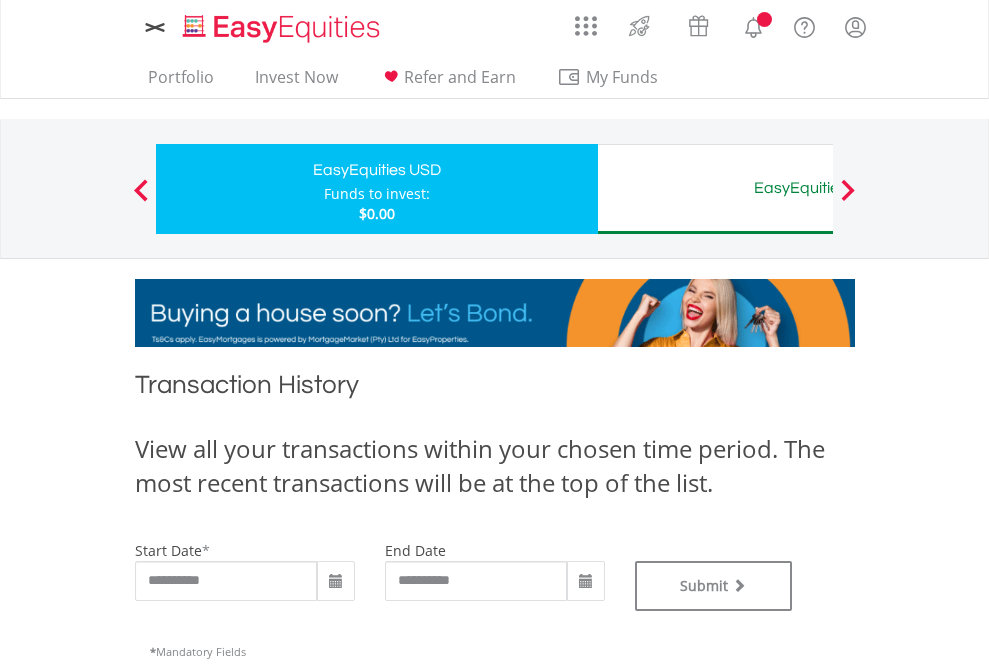 click on "EasyEquities AUD" at bounding box center [818, 188] 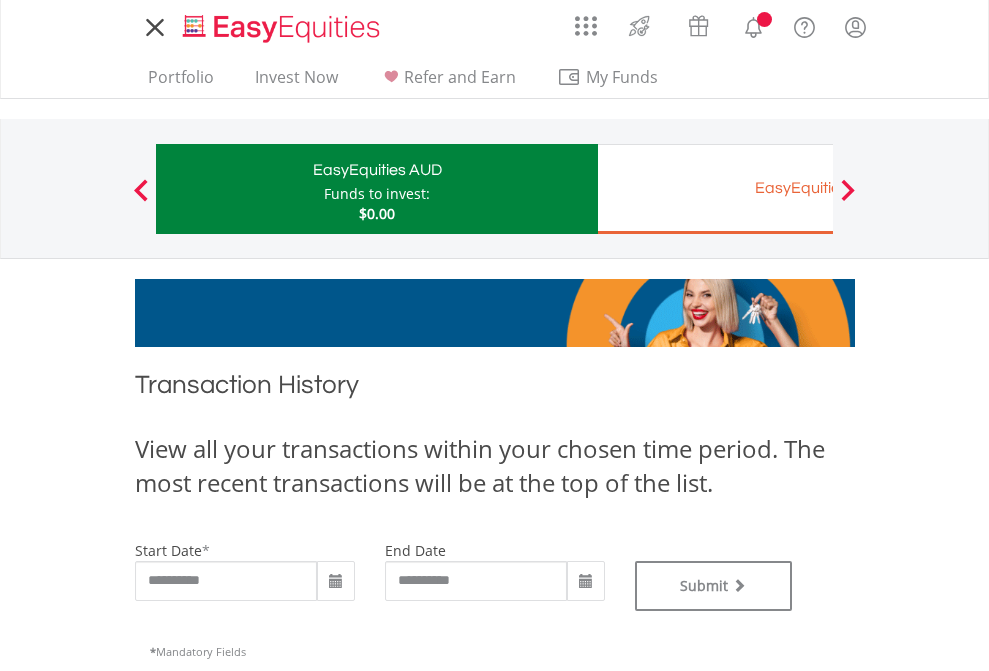 scroll, scrollTop: 0, scrollLeft: 0, axis: both 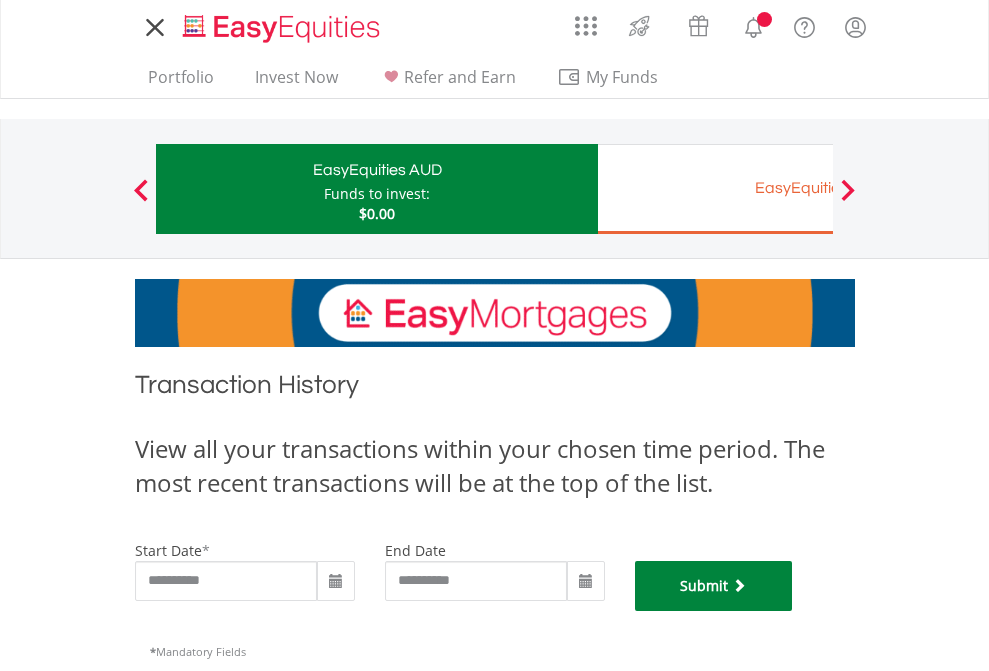 click on "Submit" at bounding box center (714, 586) 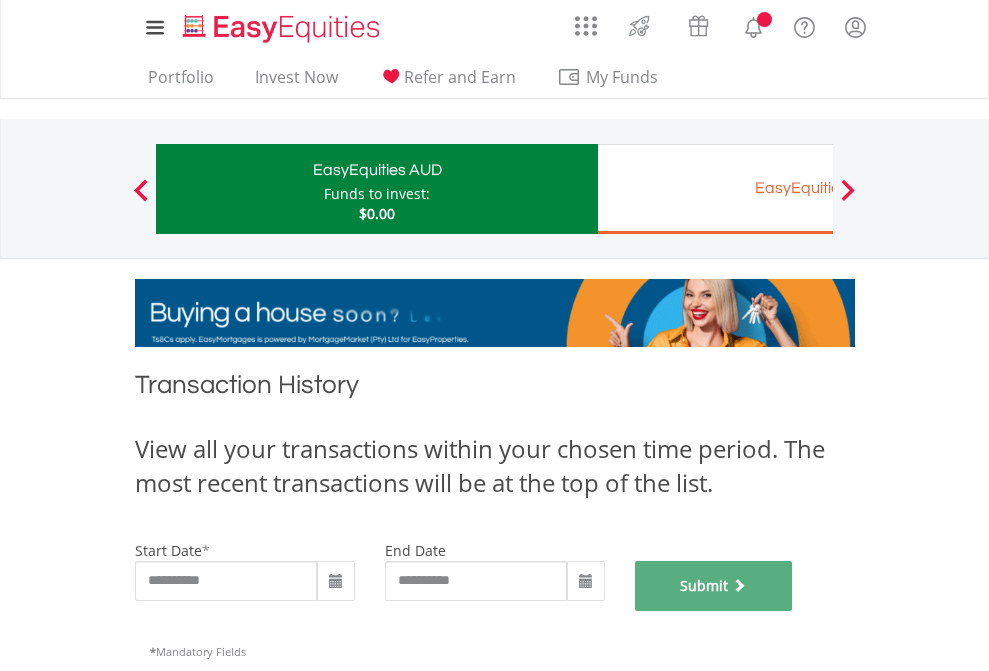 scroll, scrollTop: 811, scrollLeft: 0, axis: vertical 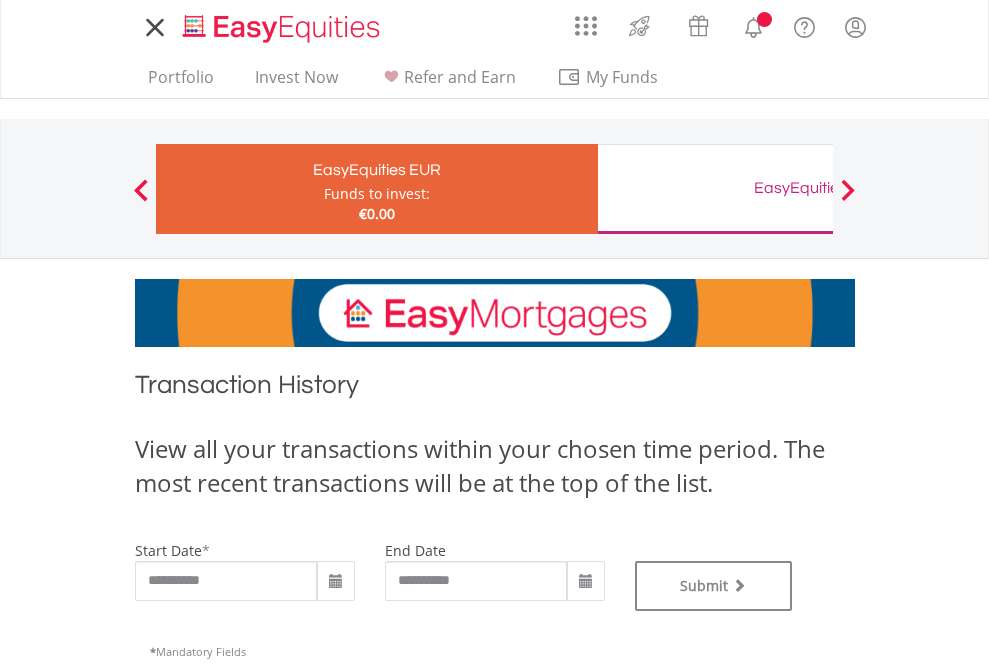 type on "**********" 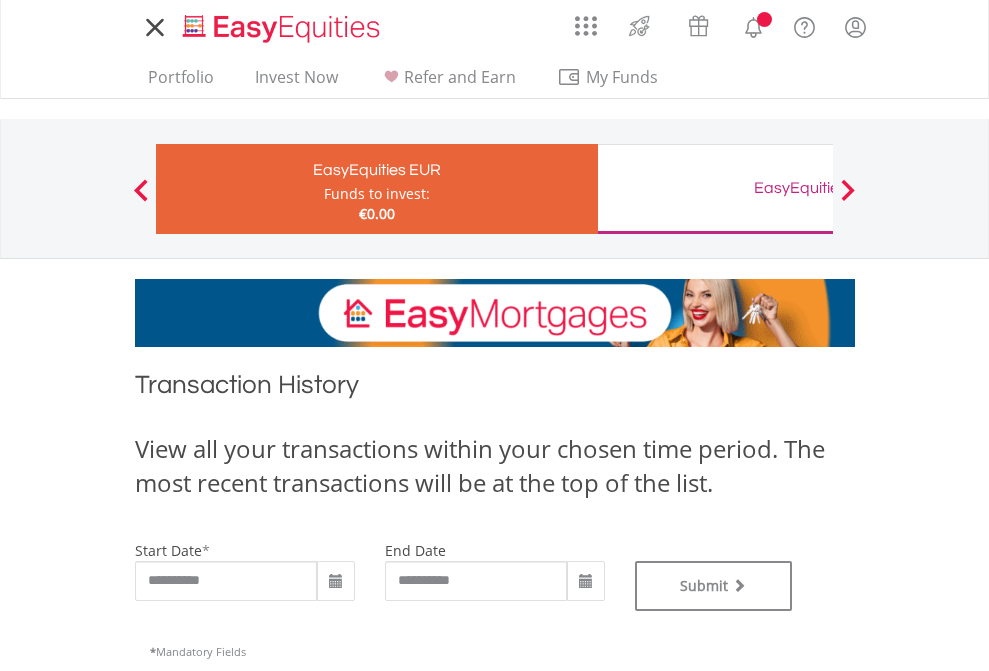 scroll, scrollTop: 0, scrollLeft: 0, axis: both 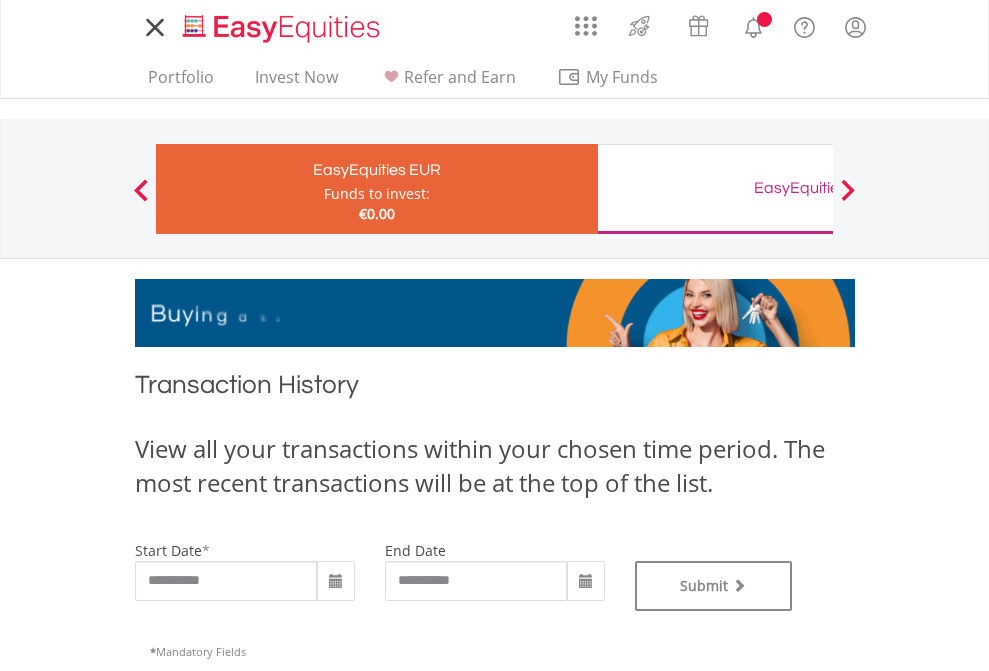 type on "**********" 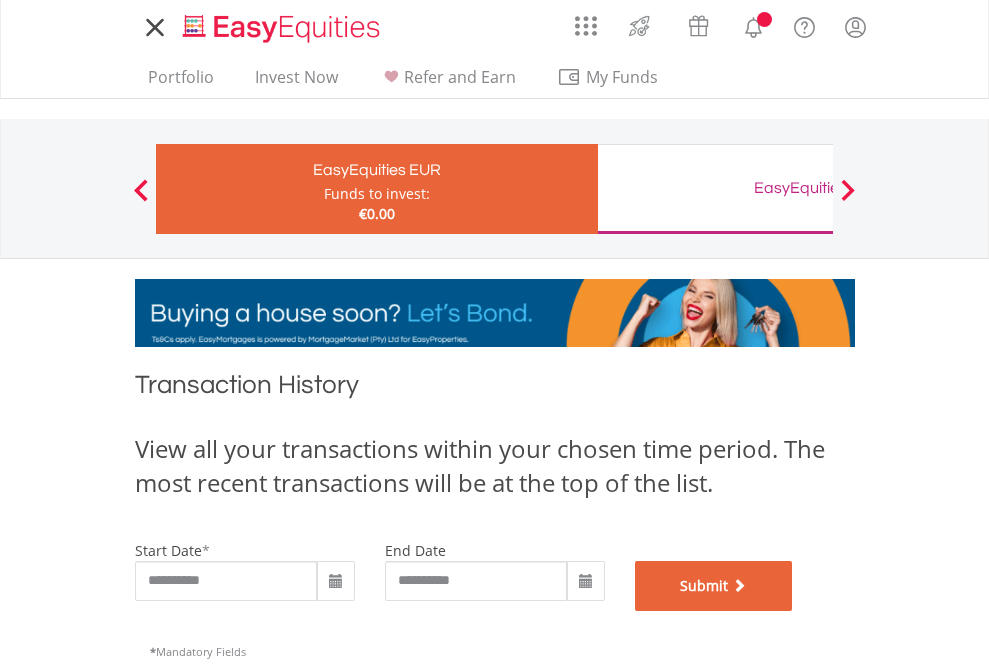click on "Submit" at bounding box center (714, 586) 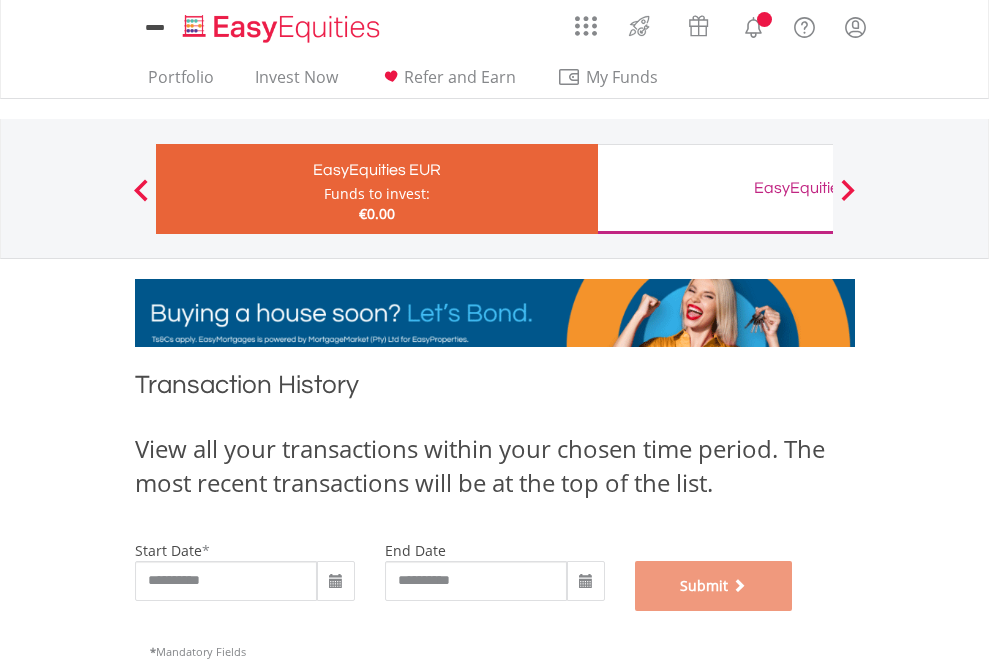 scroll, scrollTop: 811, scrollLeft: 0, axis: vertical 